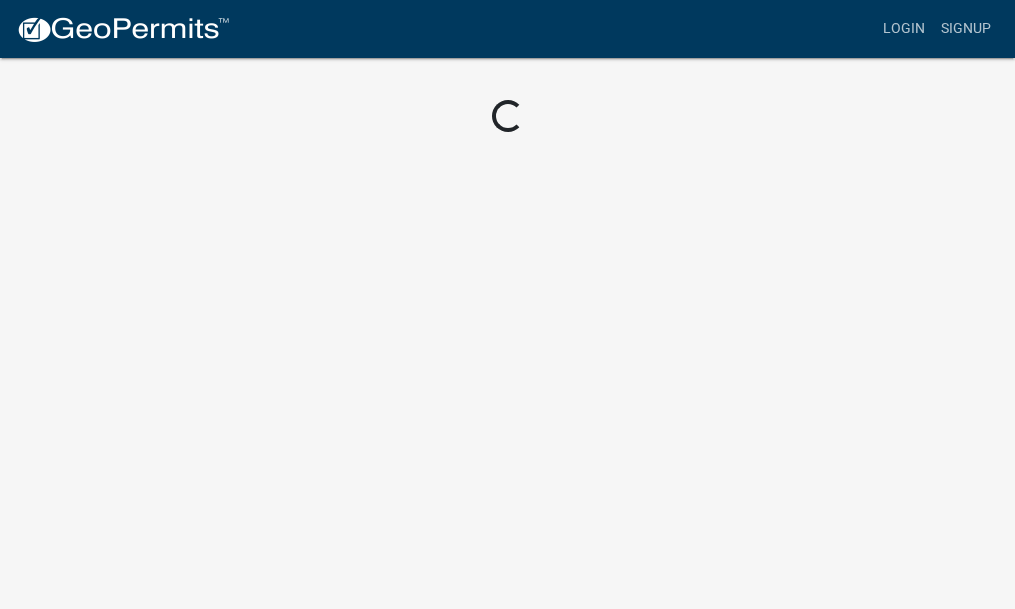 scroll, scrollTop: 0, scrollLeft: 0, axis: both 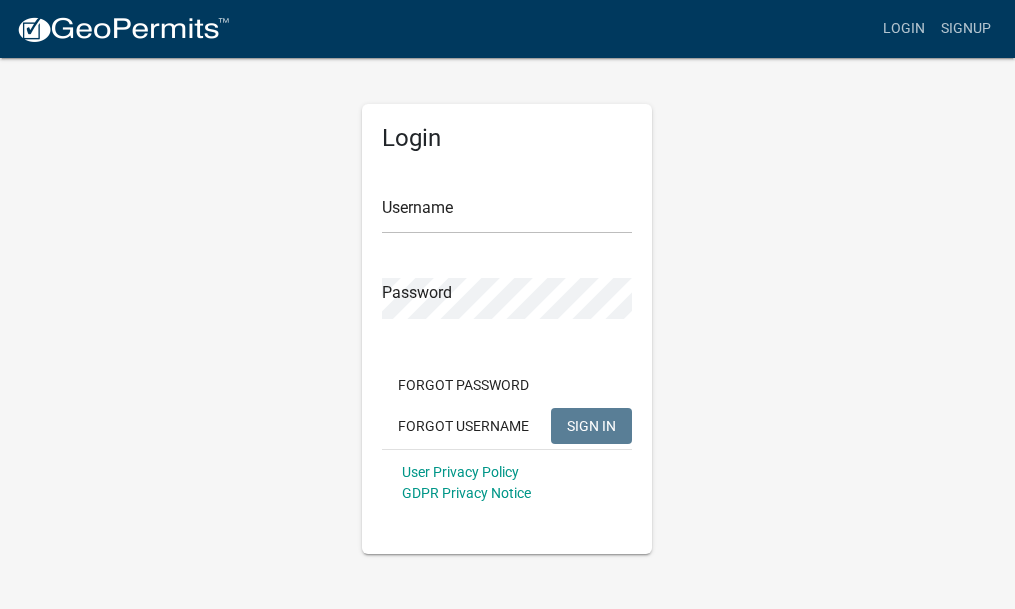 click on "Username" 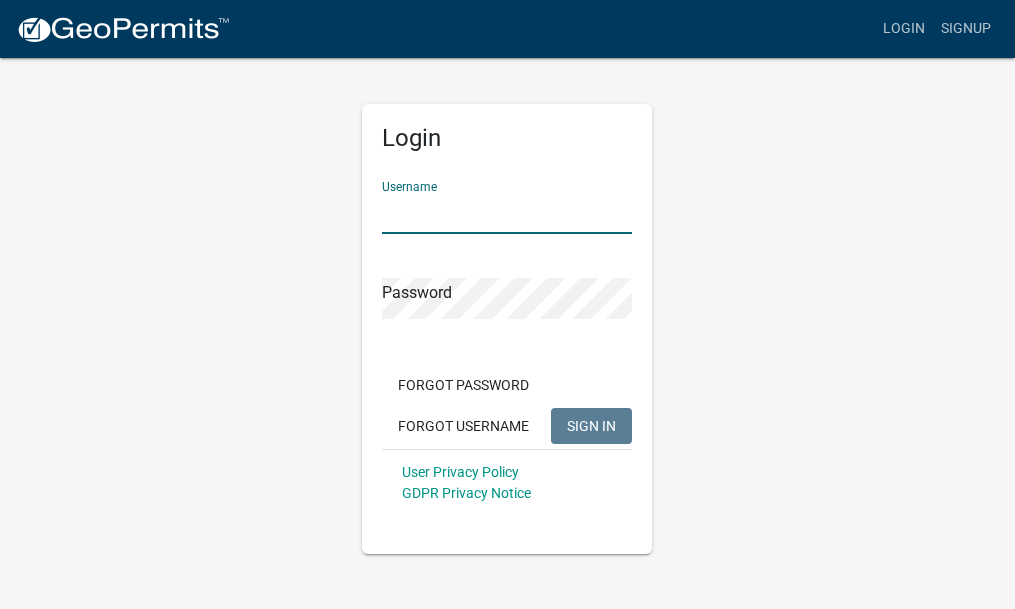 click on "Username" at bounding box center (507, 213) 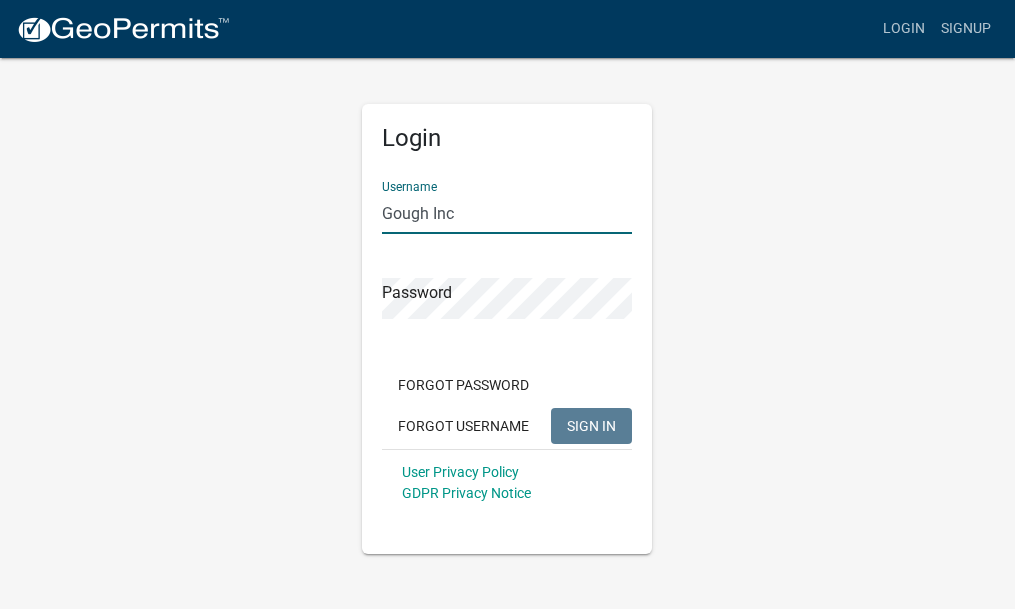 type on "Gough Inc" 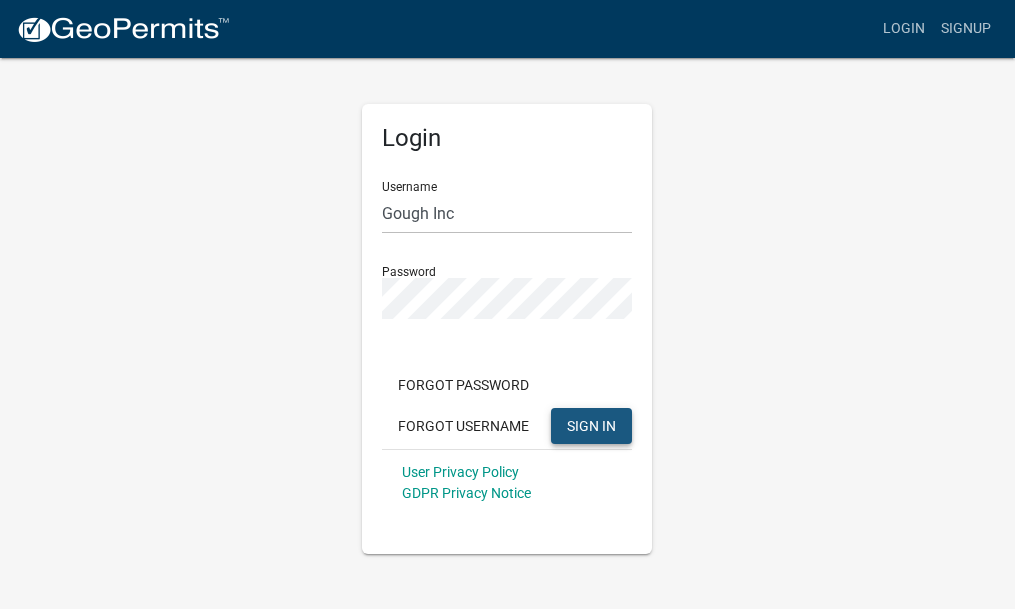 click on "SIGN IN" 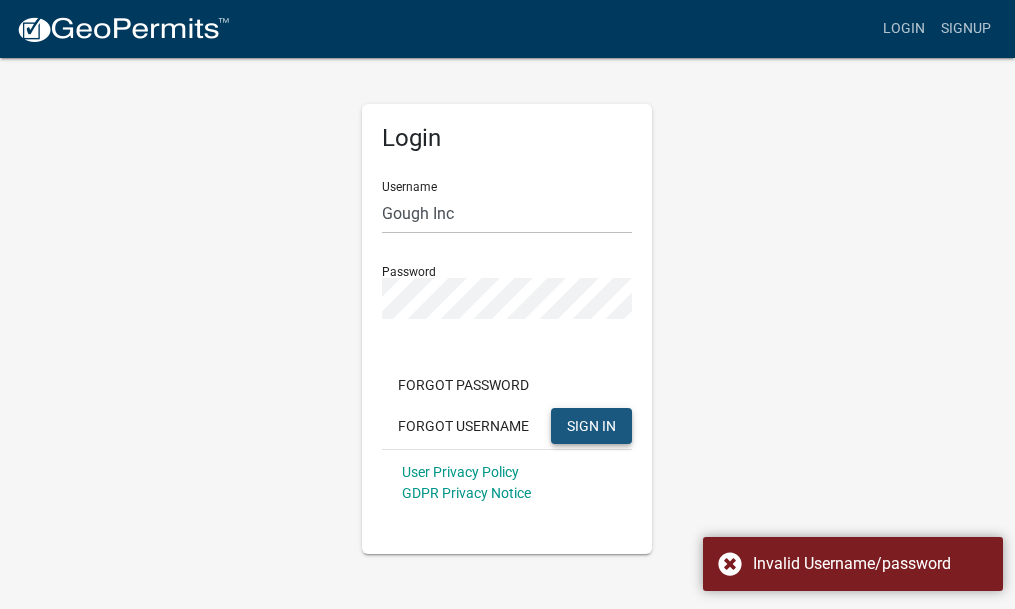 click on "SIGN IN" 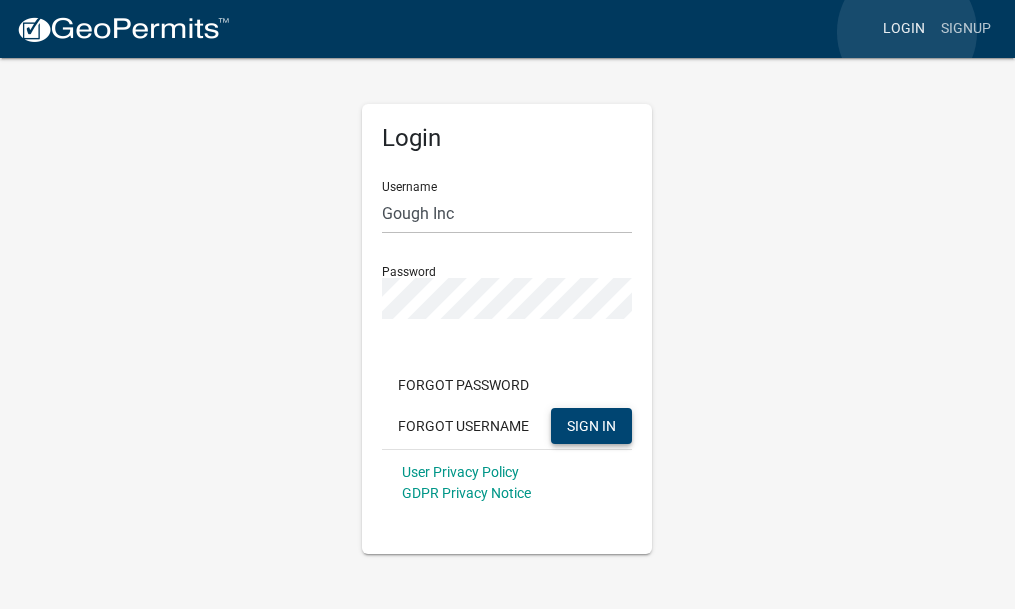click on "Login" at bounding box center (904, 29) 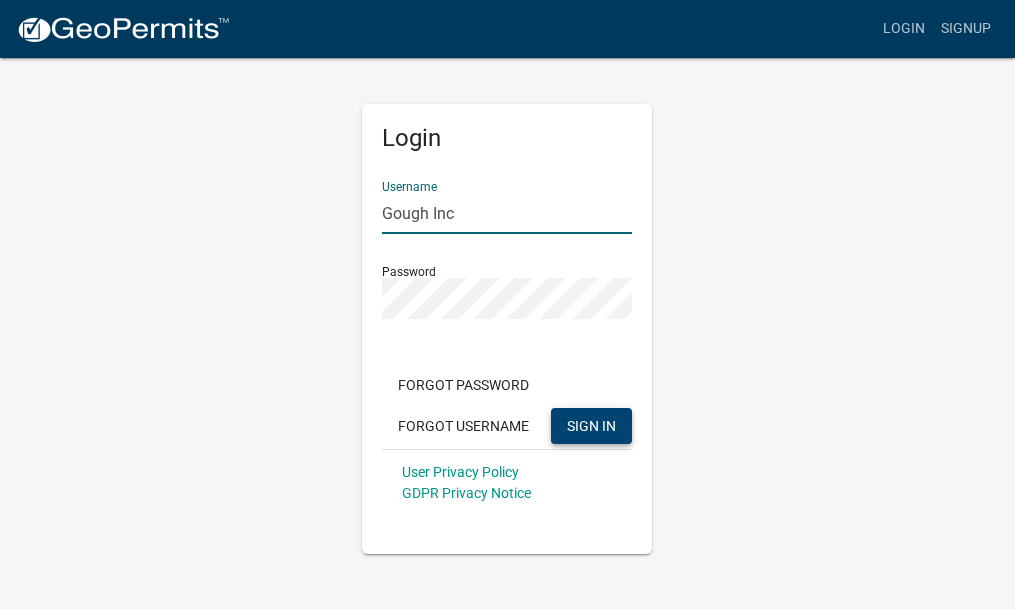 click on "Gough Inc" at bounding box center (507, 213) 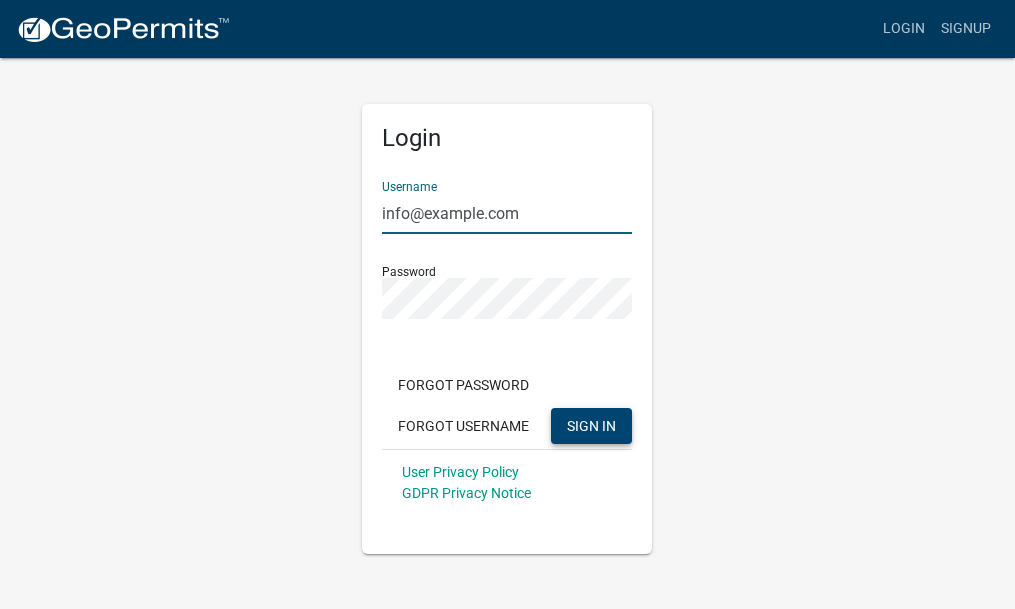 type on "info@example.com" 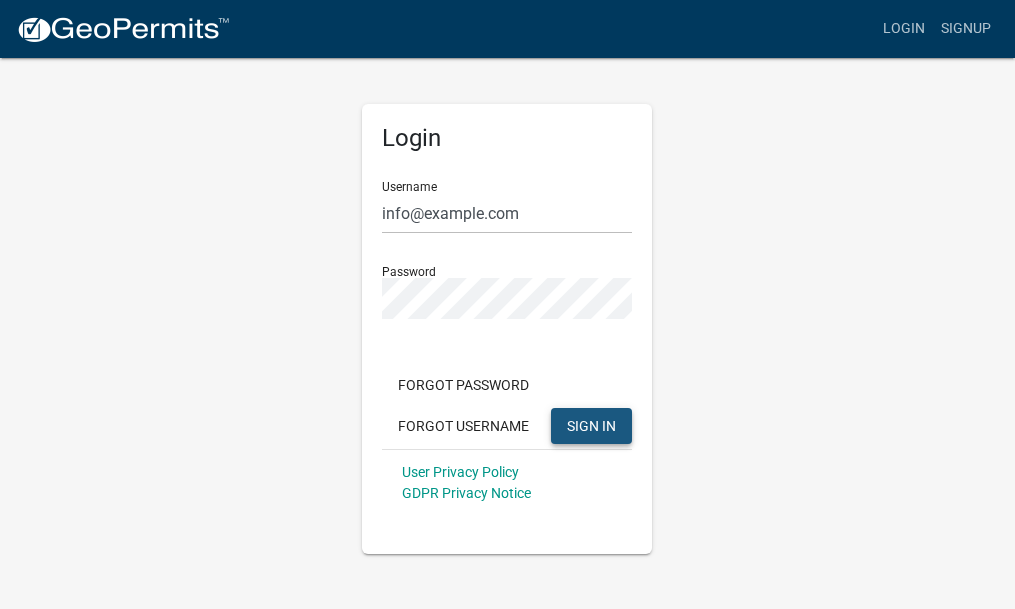 click on "SIGN IN" 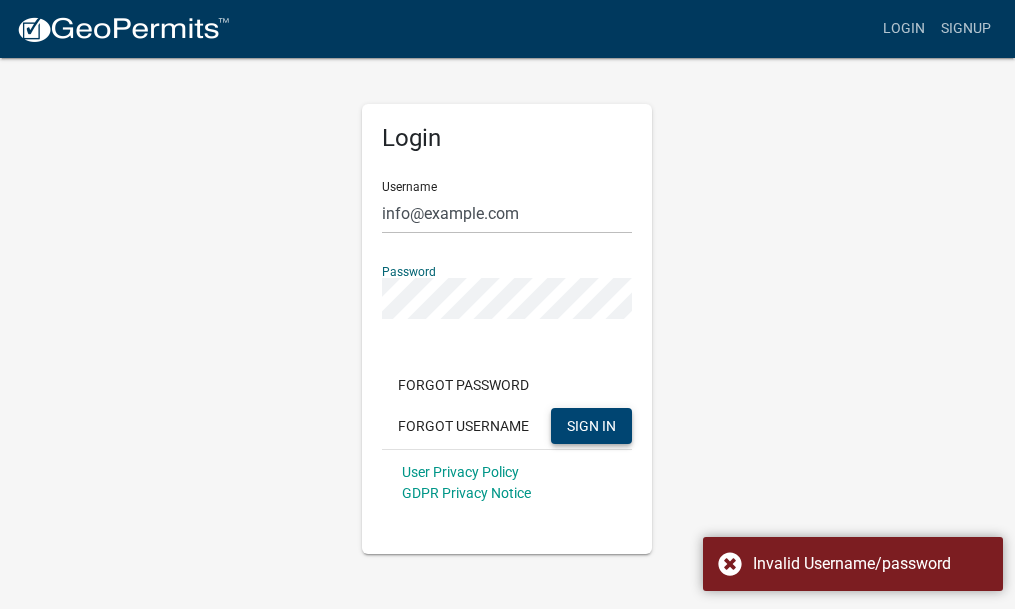 click on "Login Username info@example.com Password  Forgot Password   Forgot Username  SIGN IN User Privacy Policy GDPR Privacy Notice" 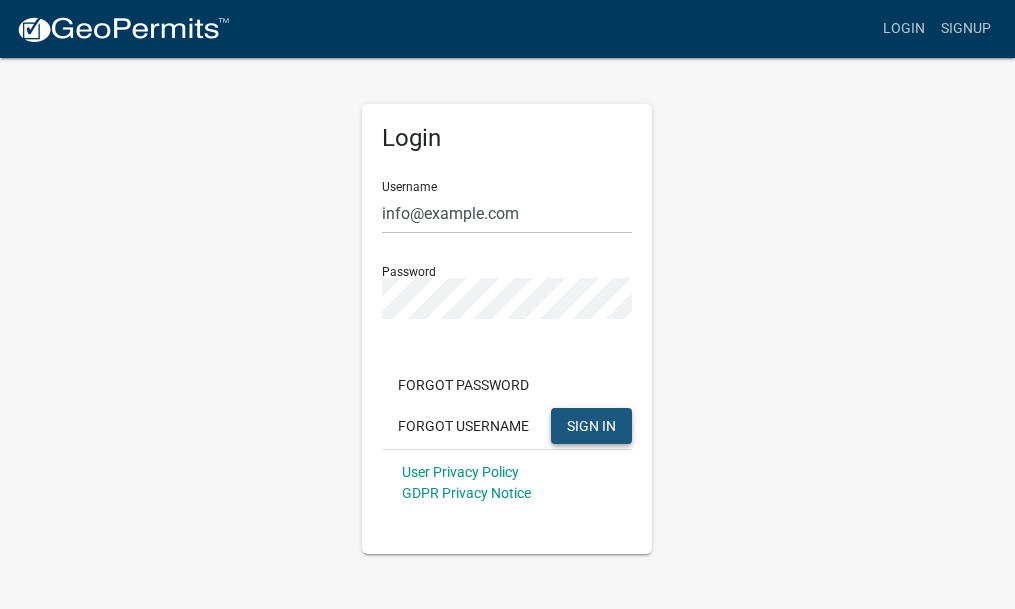click on "SIGN IN" 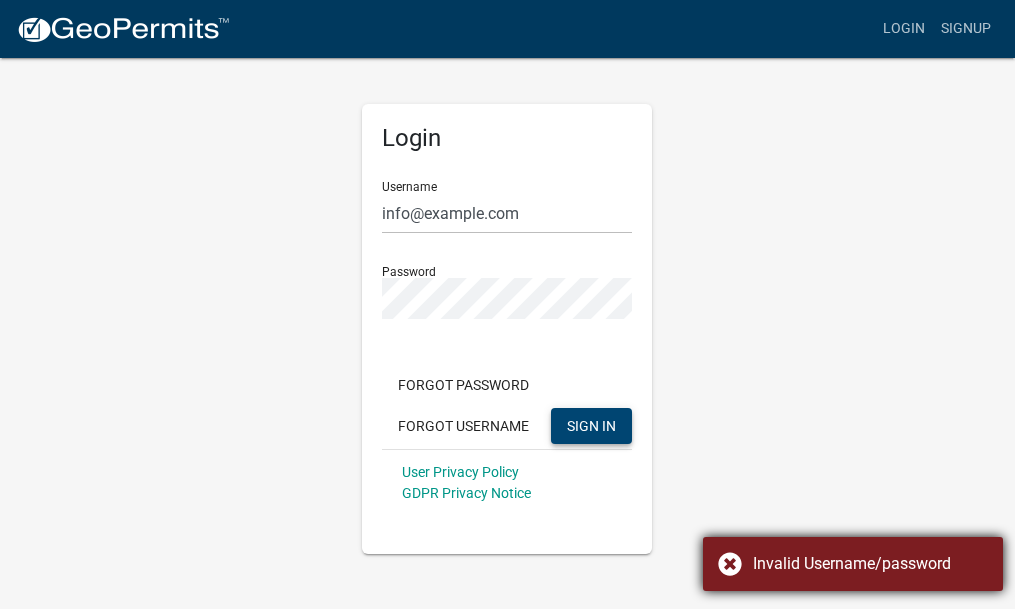 click on "Invalid Username/password" at bounding box center (870, 564) 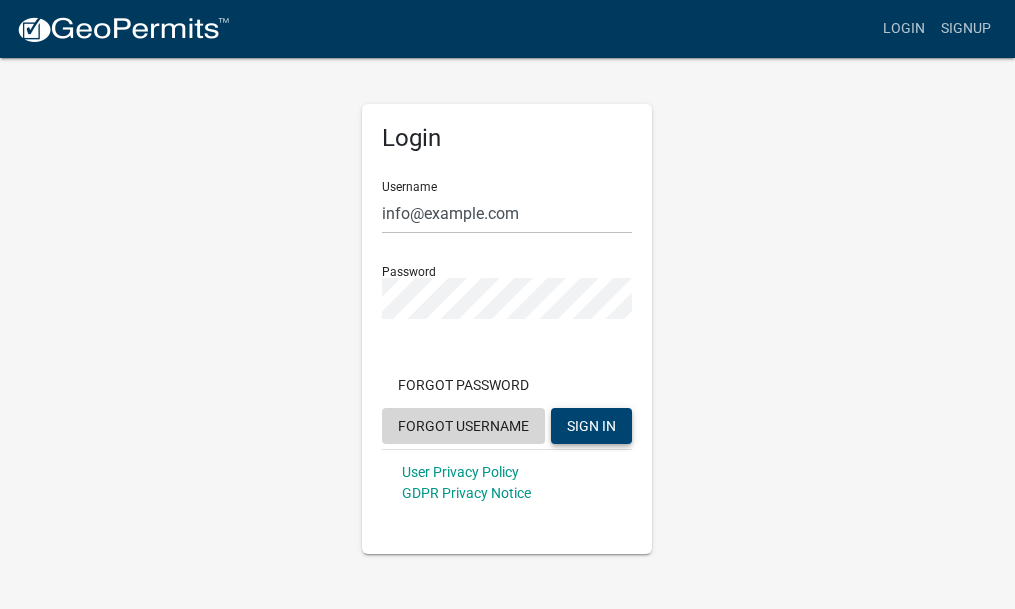click on "Forgot Username" 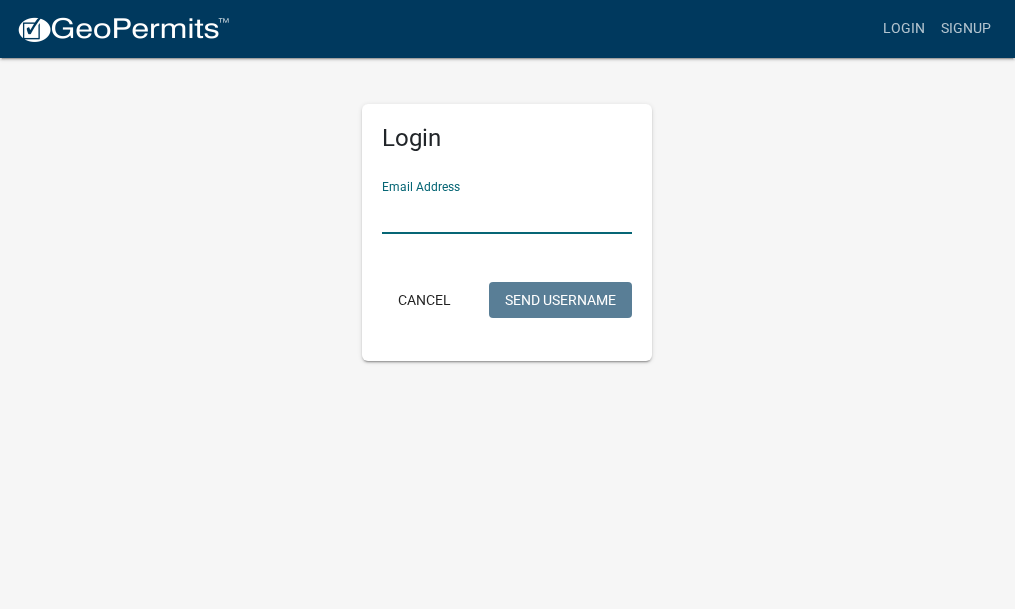click on "Email Address" at bounding box center (507, 213) 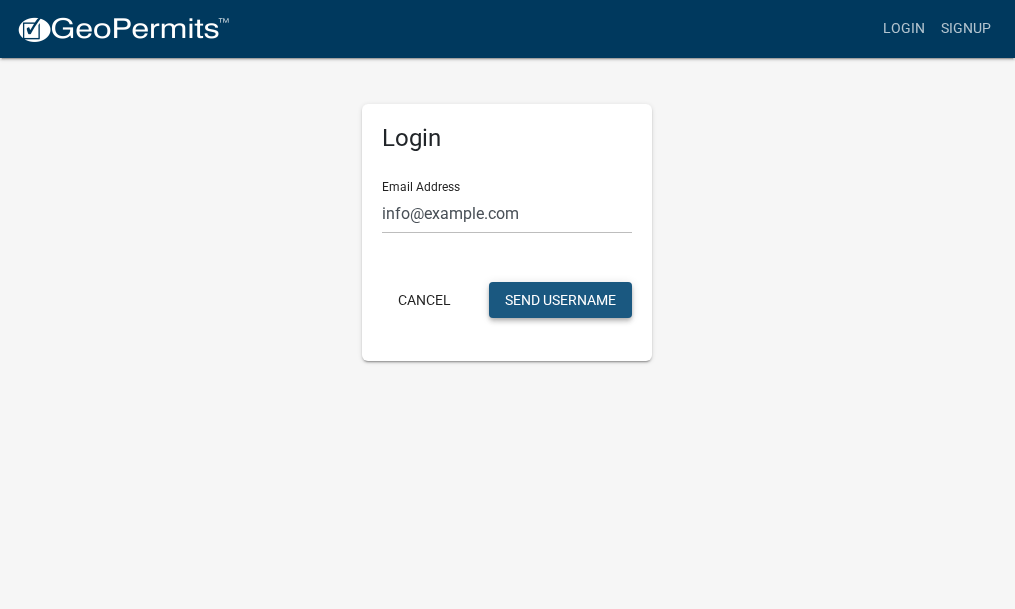 click on "Send Username" 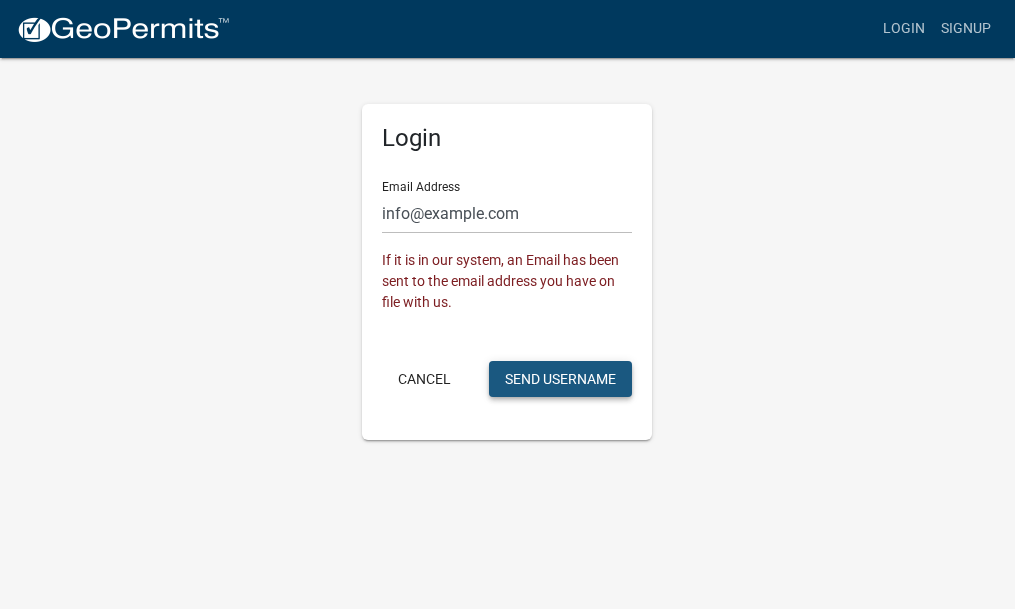 click on "Send Username" 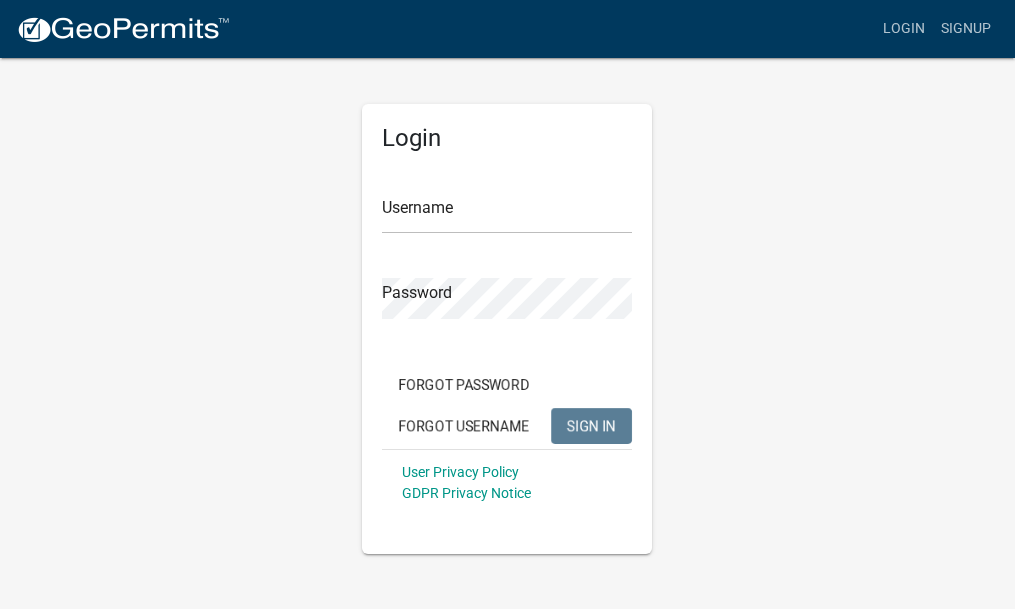 scroll, scrollTop: 0, scrollLeft: 0, axis: both 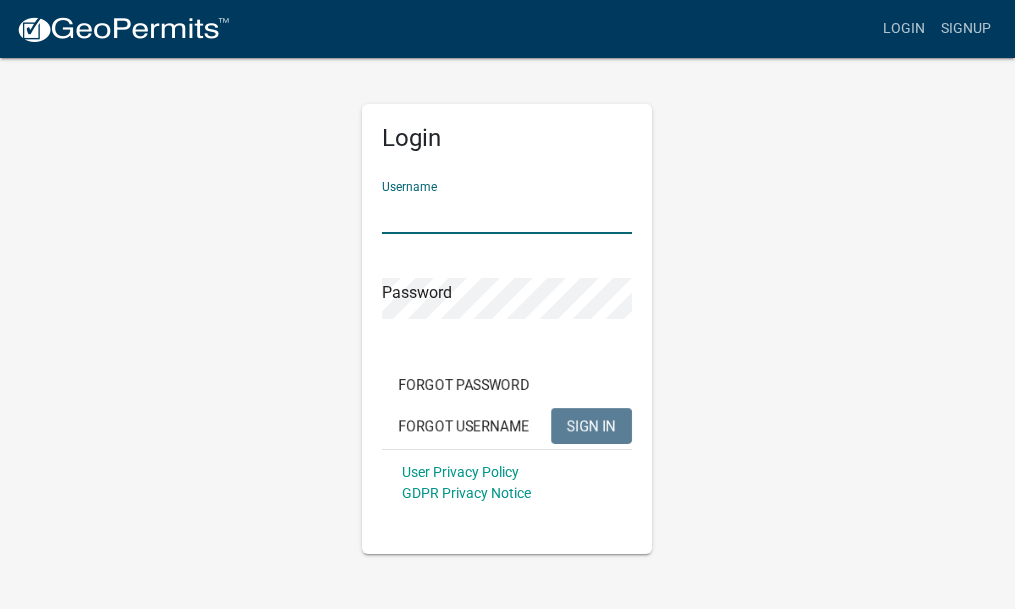 click on "Username" at bounding box center (507, 213) 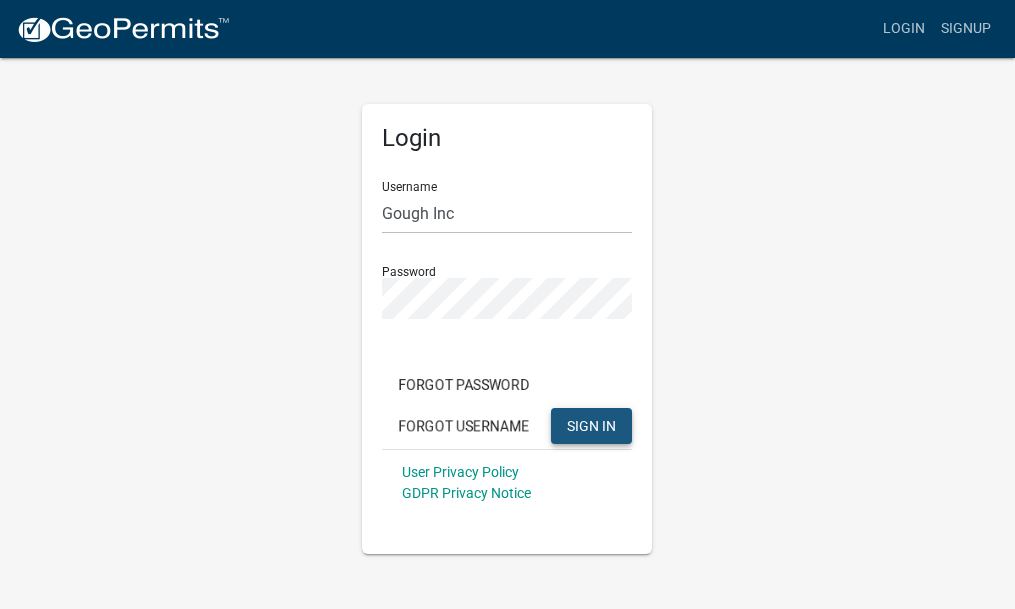 click on "SIGN IN" 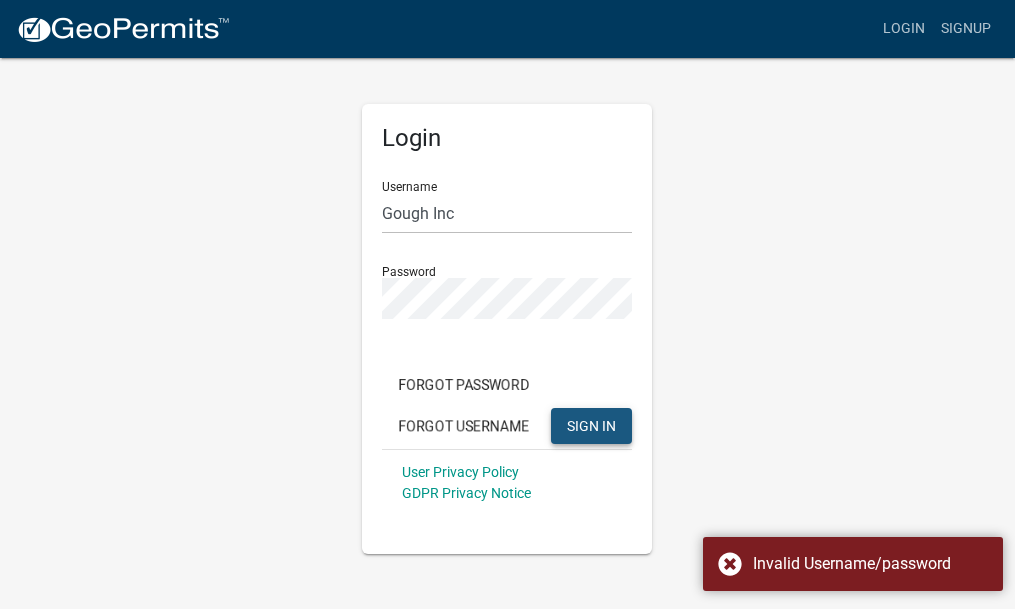 click on "SIGN IN" 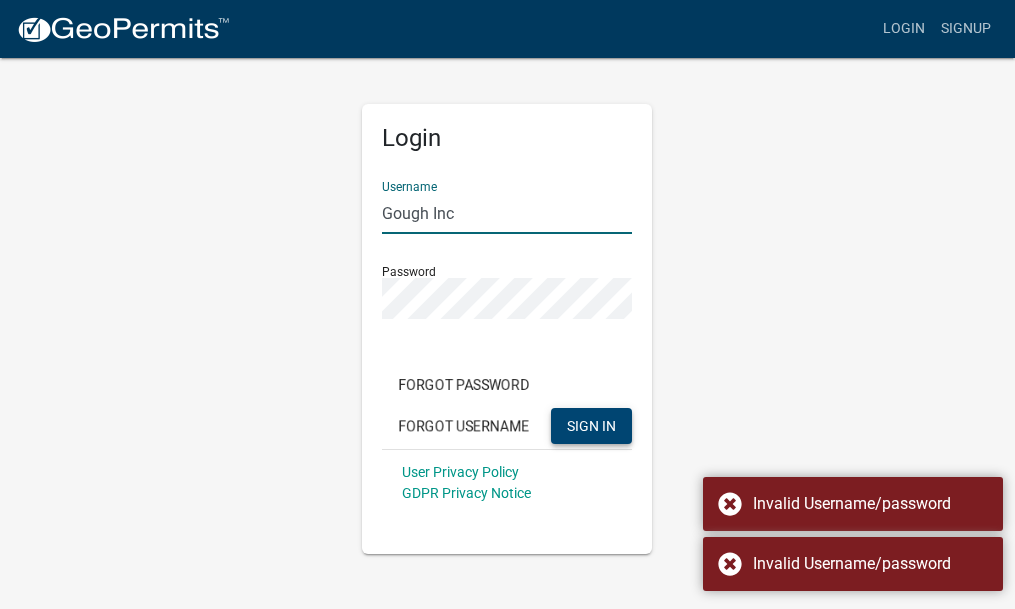 click on "Gough Inc" at bounding box center (507, 213) 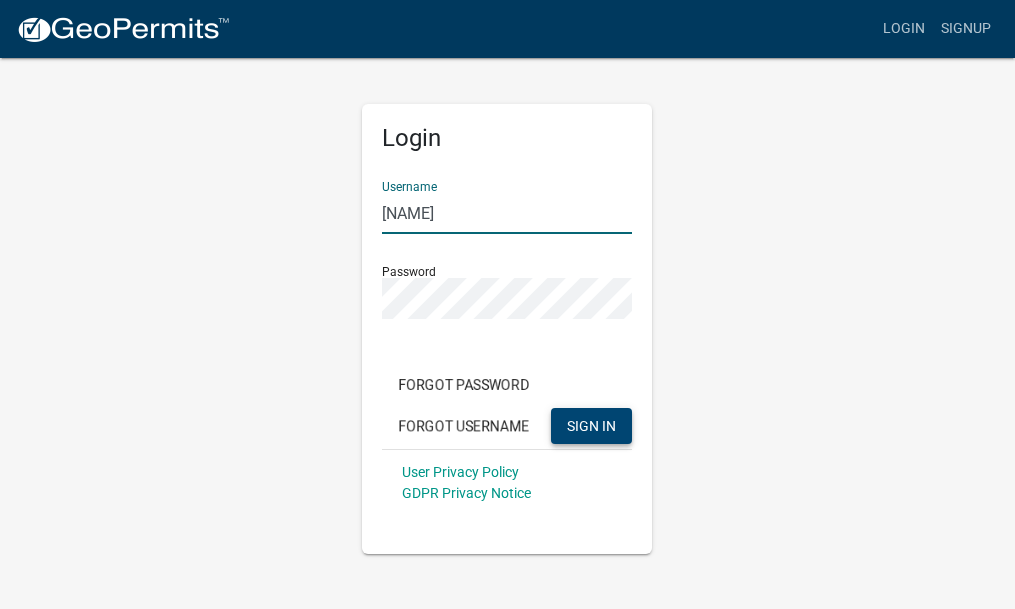 type on "taugust" 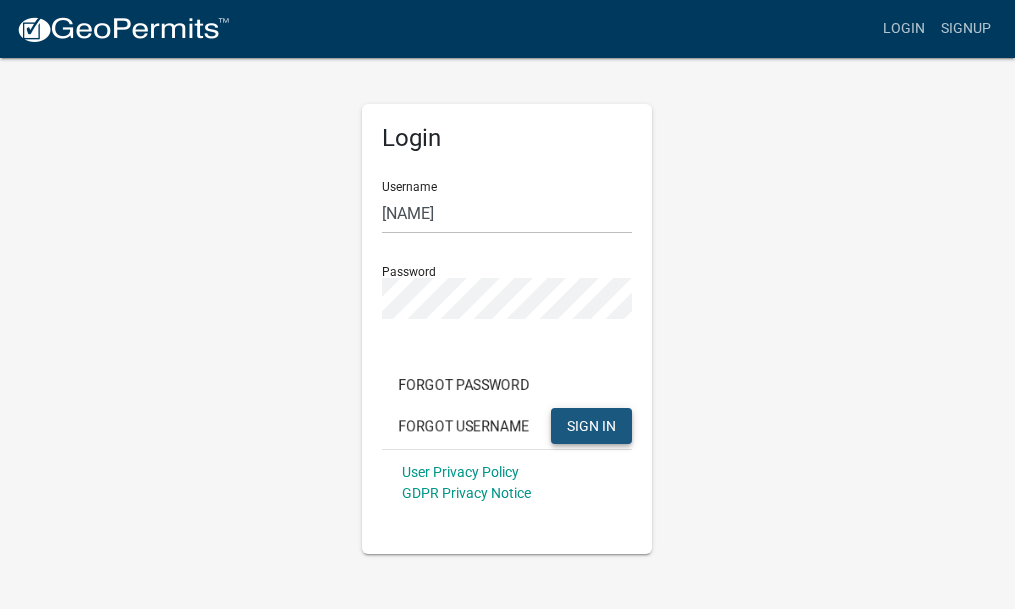 click on "SIGN IN" 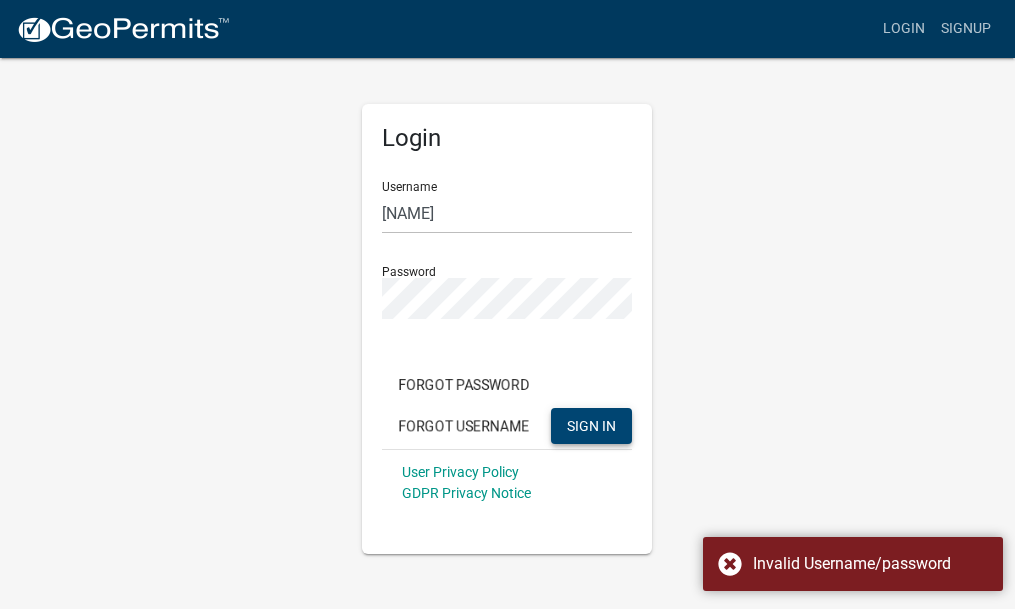 click on "Username taugust" 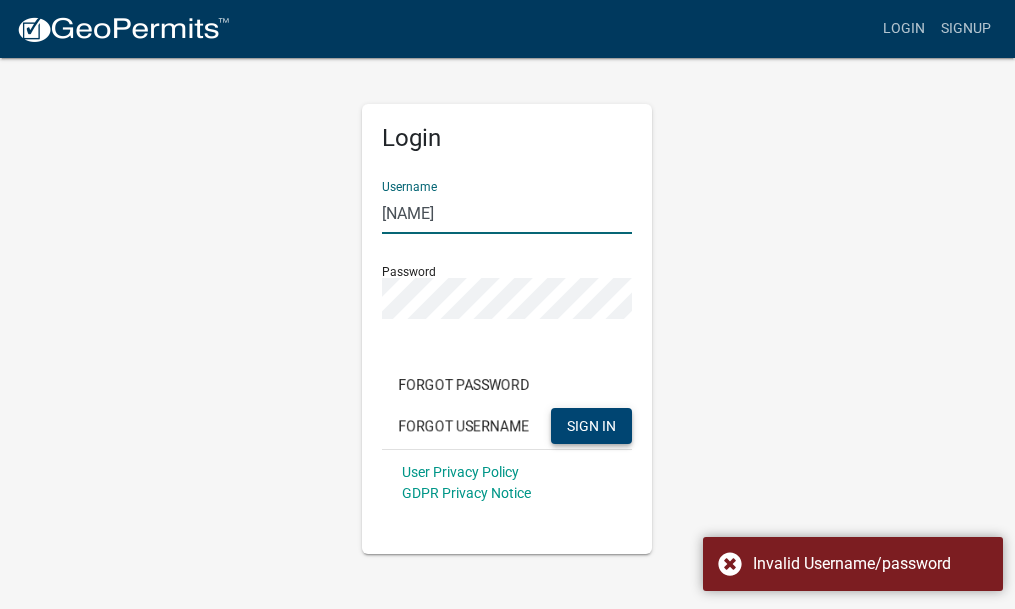 drag, startPoint x: 455, startPoint y: 207, endPoint x: 355, endPoint y: 211, distance: 100.07997 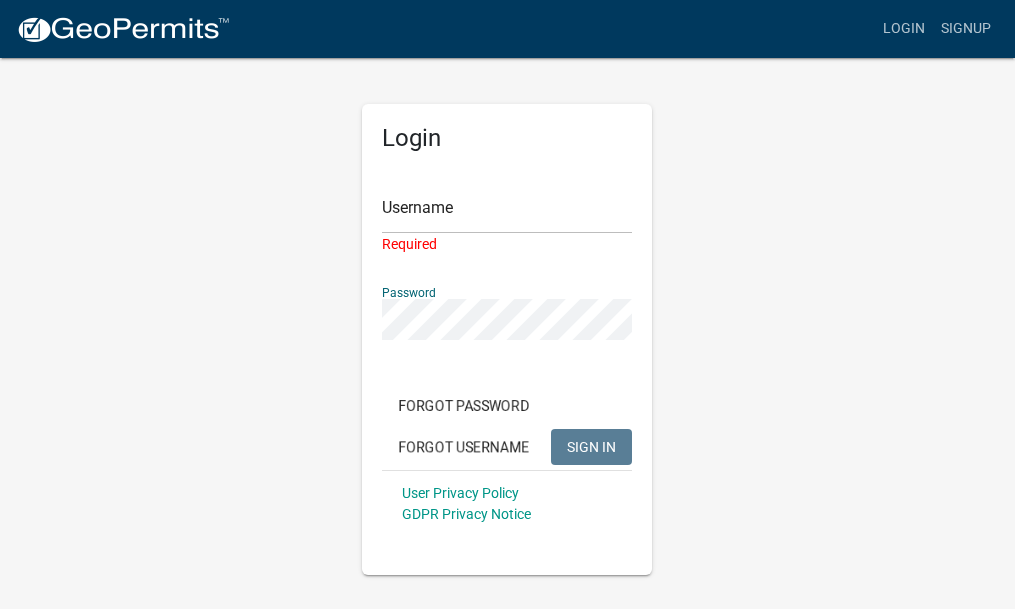 click on "Login Username Required Password  Forgot Password   Forgot Username  SIGN IN User Privacy Policy GDPR Privacy Notice" 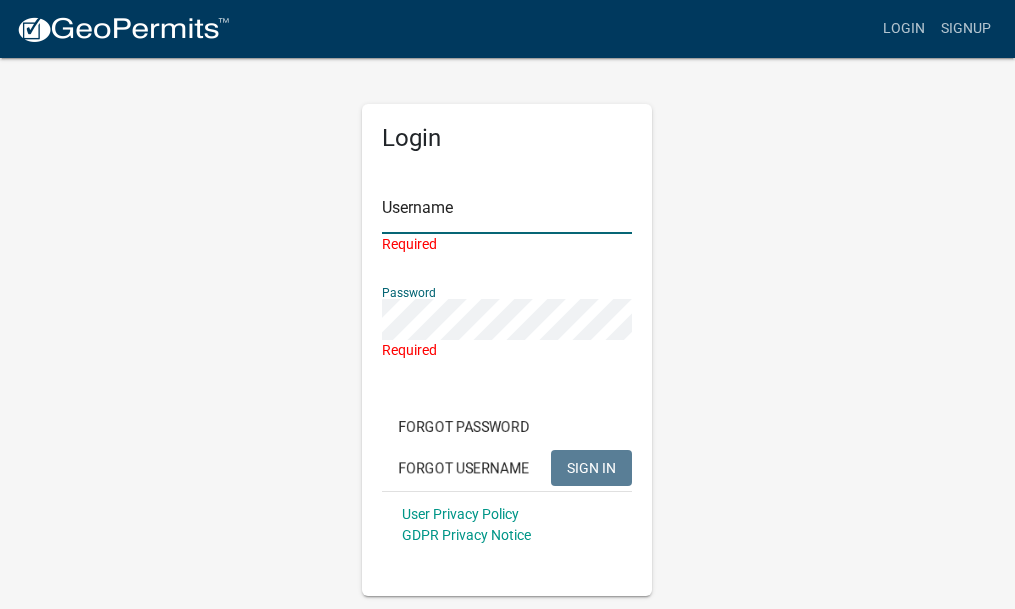 click on "Username" at bounding box center [507, 213] 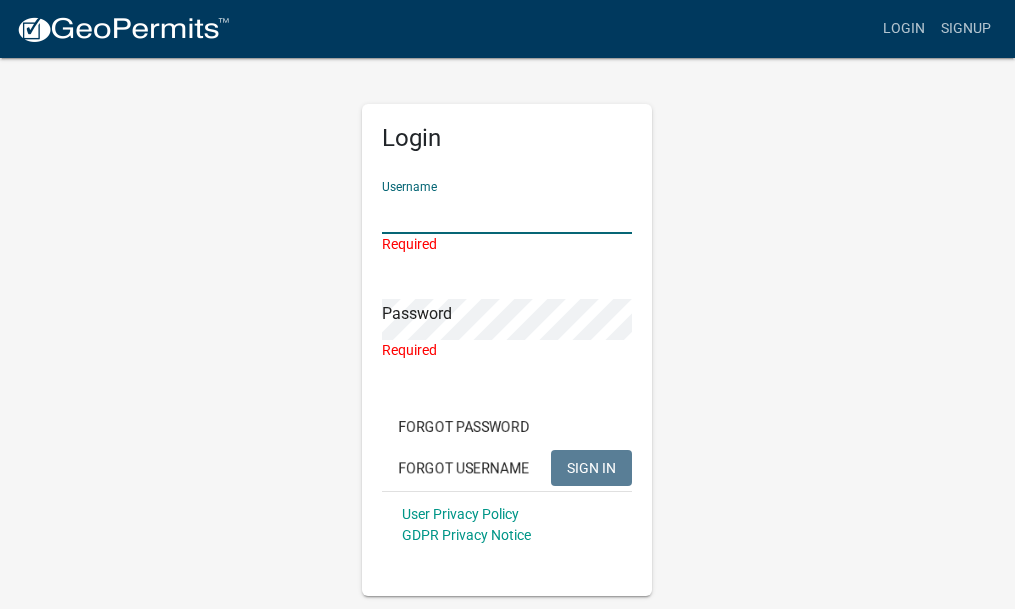 click on "Username" at bounding box center [507, 213] 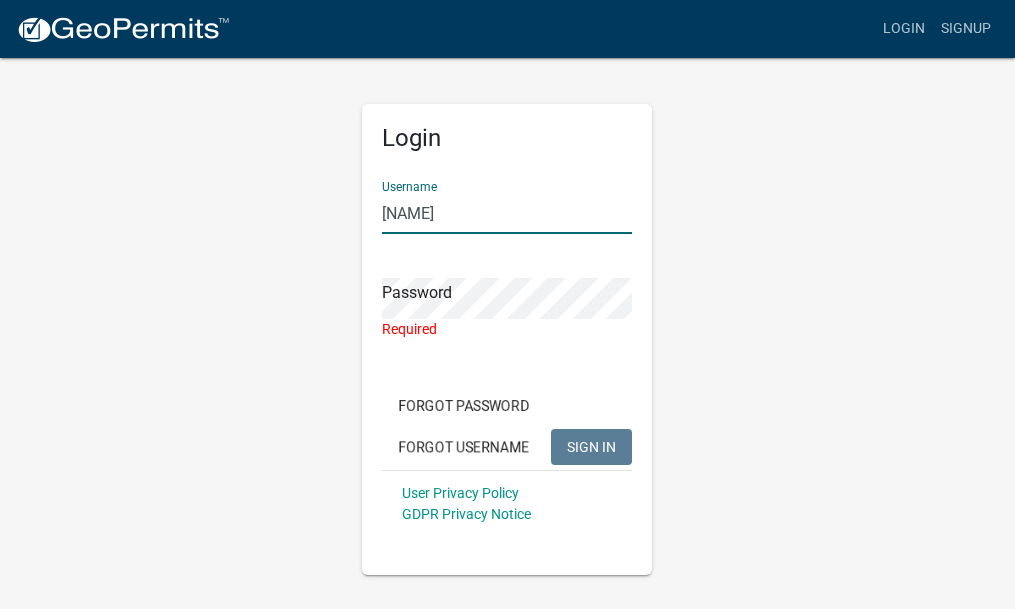 type on "[COMPANY]" 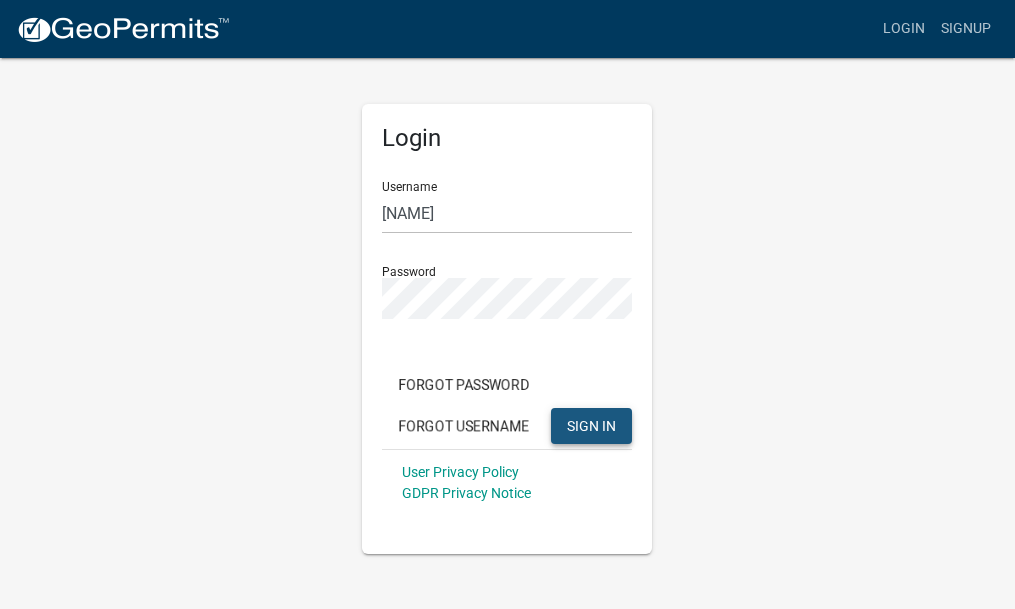 click on "SIGN IN" 